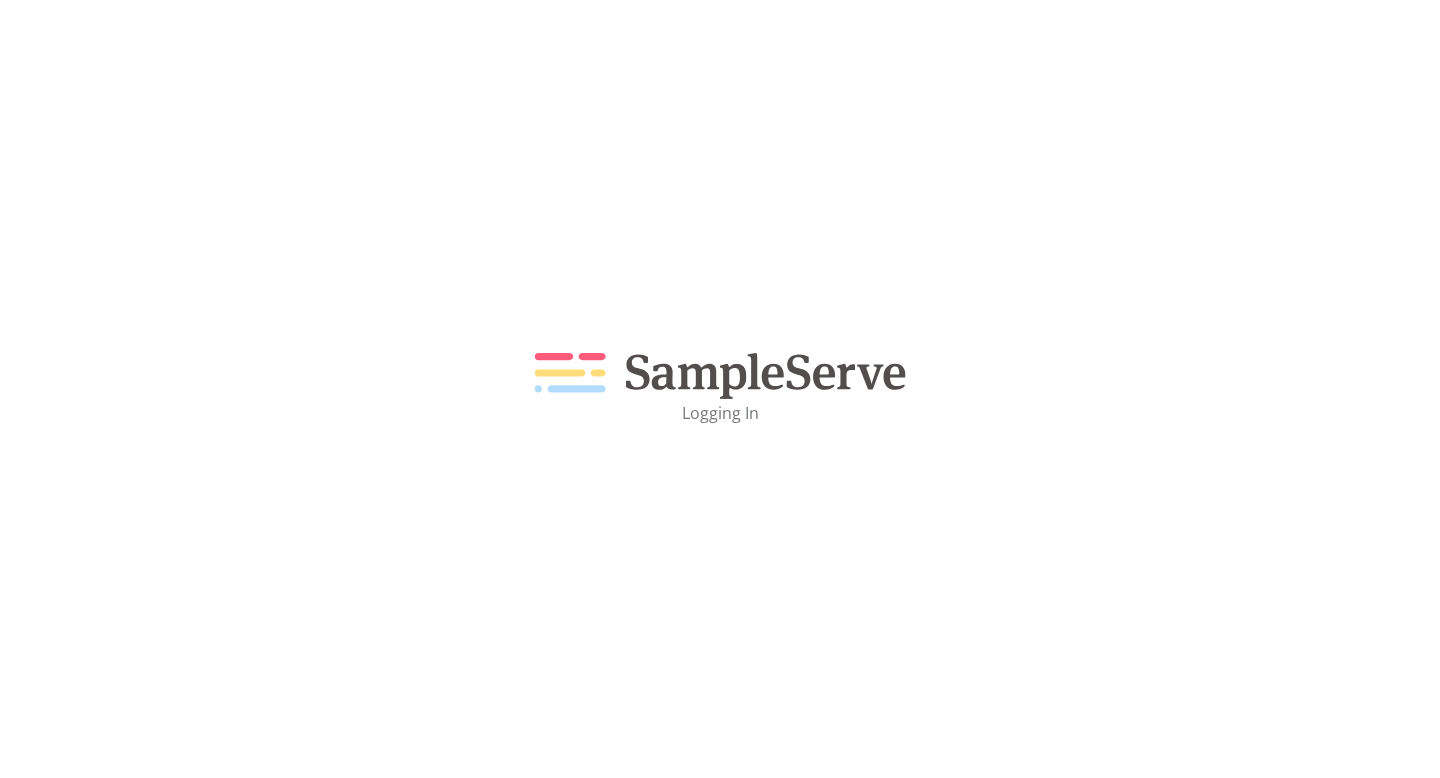 scroll, scrollTop: 0, scrollLeft: 0, axis: both 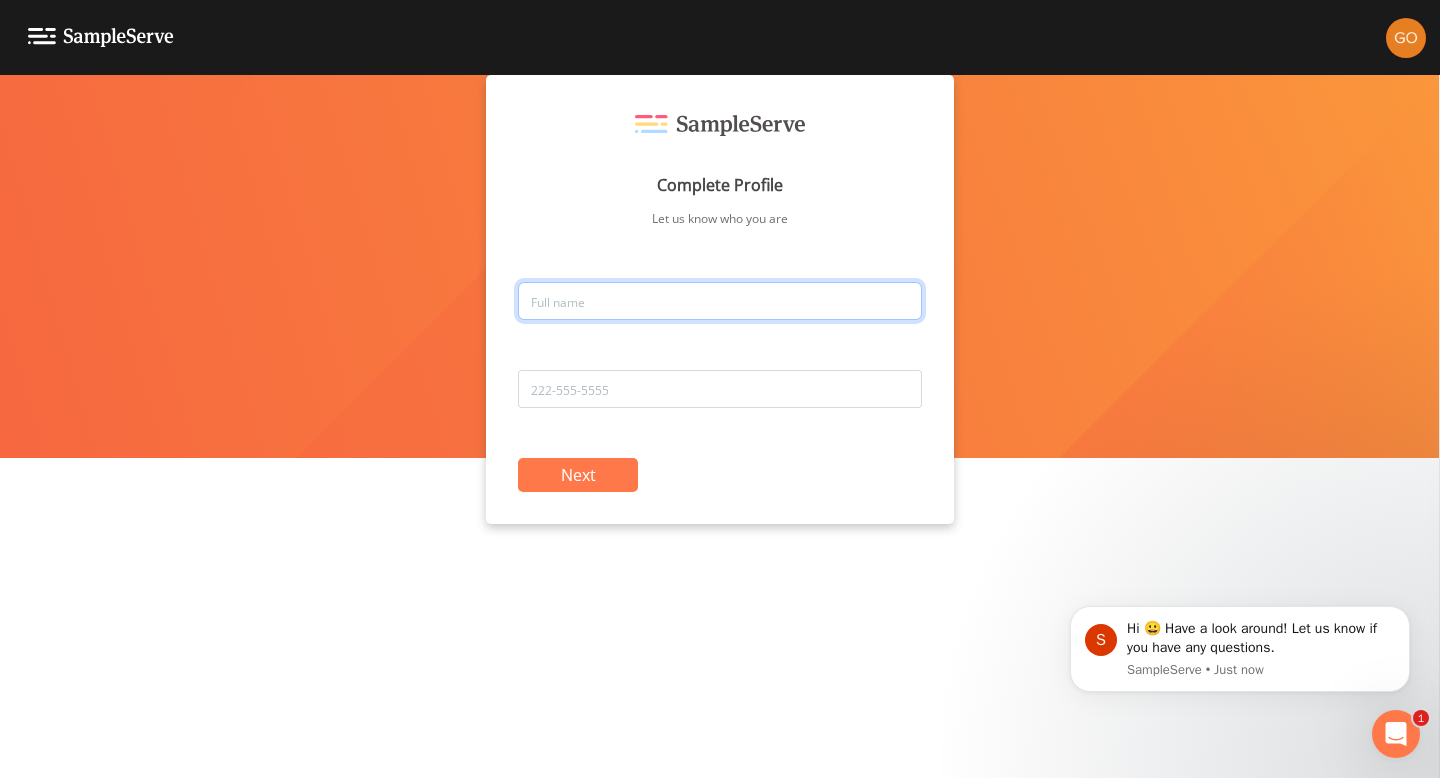 click at bounding box center (720, 301) 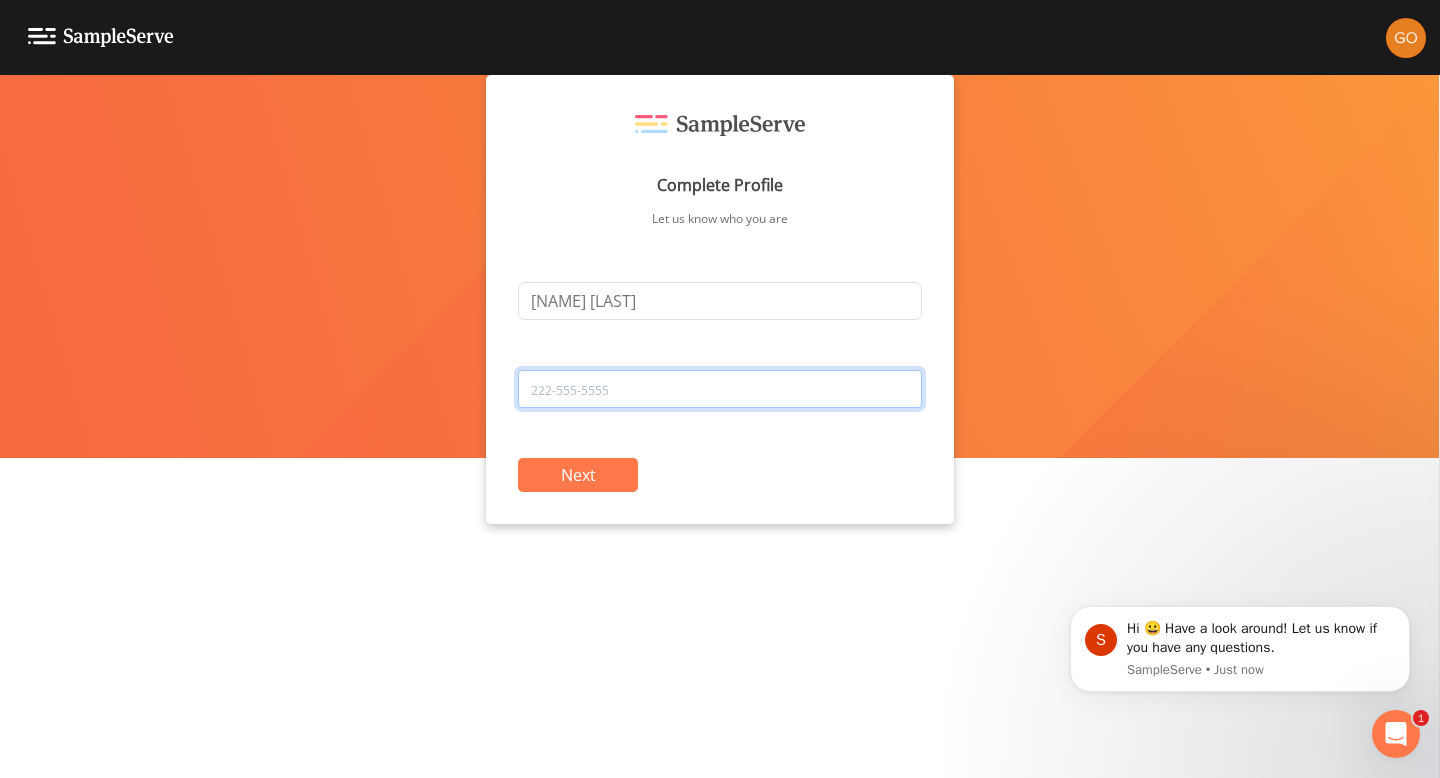 click at bounding box center (720, 389) 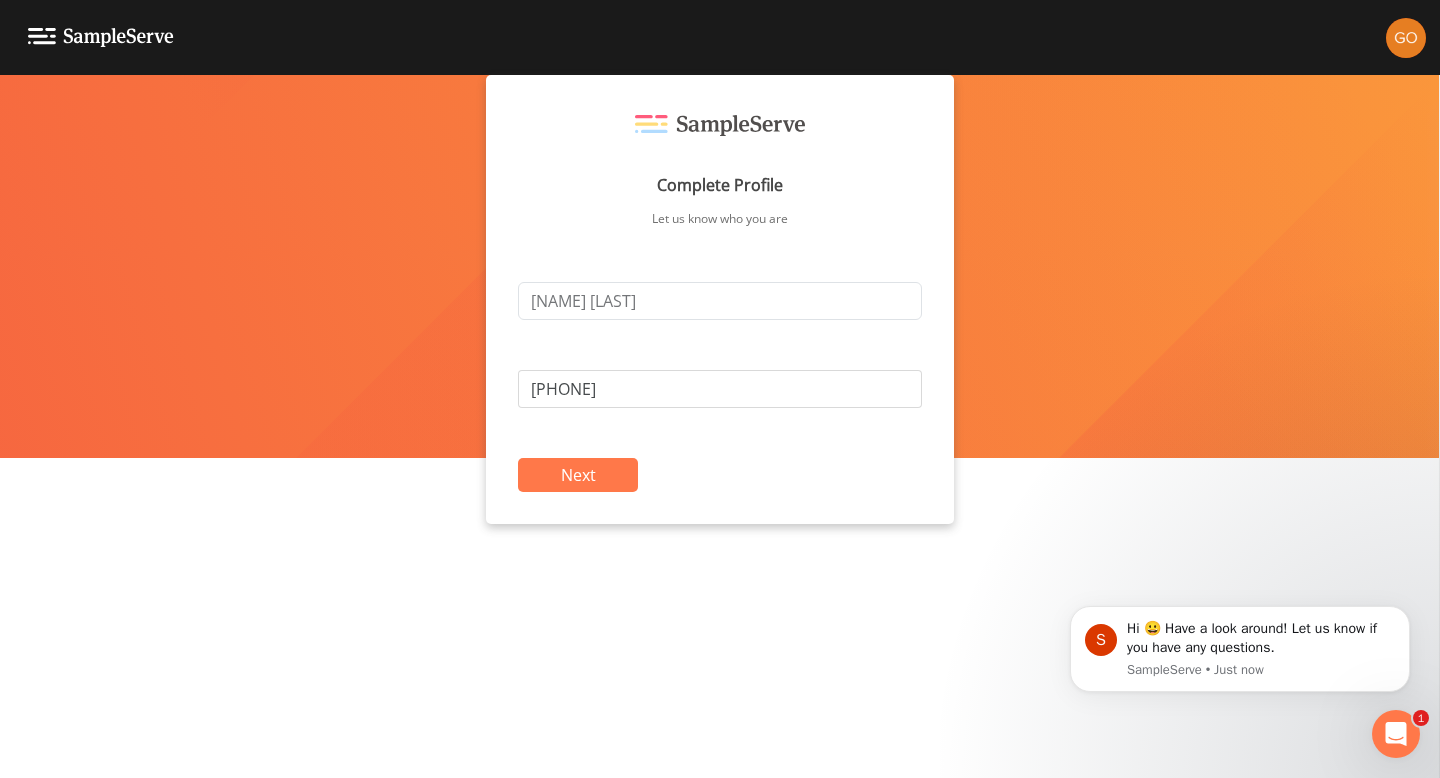 click on "Next" at bounding box center [578, 475] 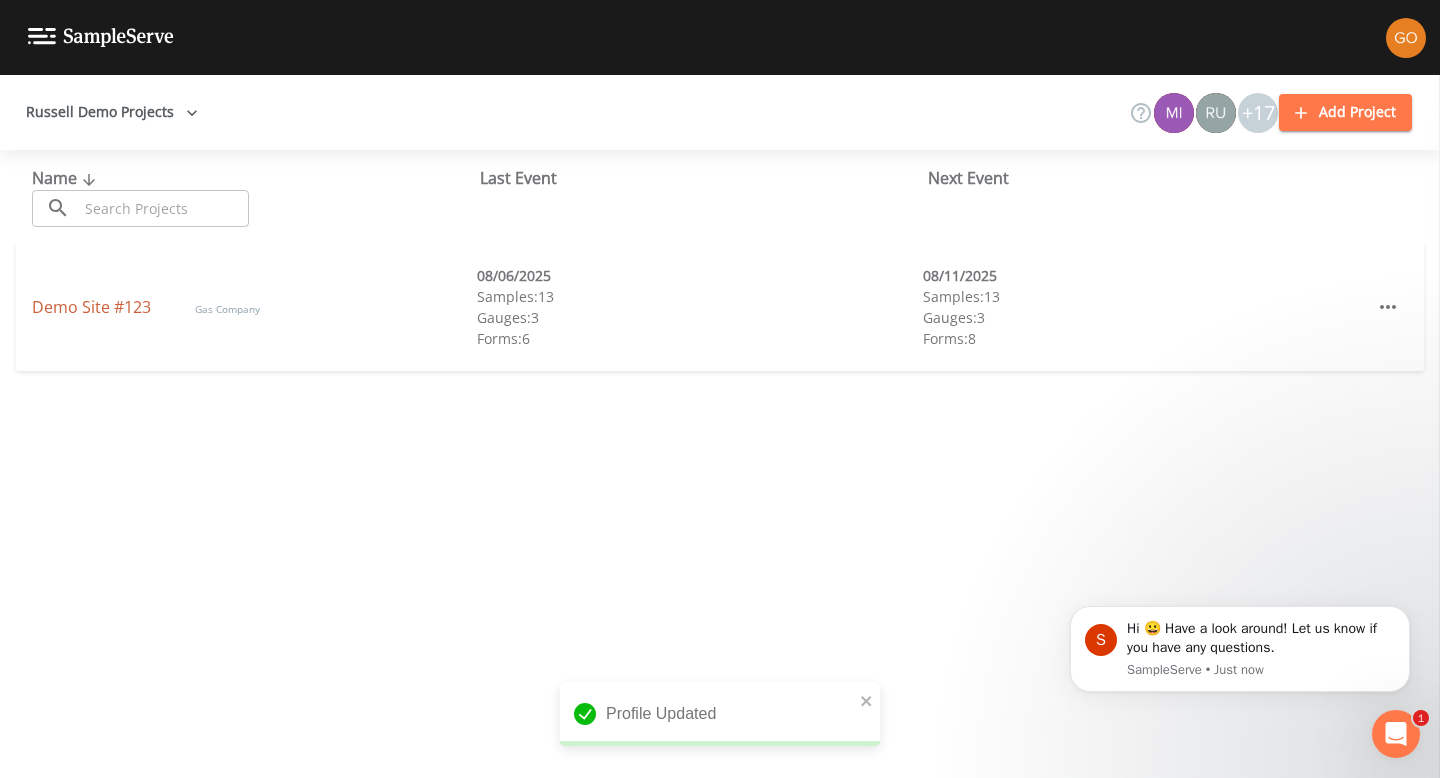 click on "Demo Site #123" at bounding box center (93, 307) 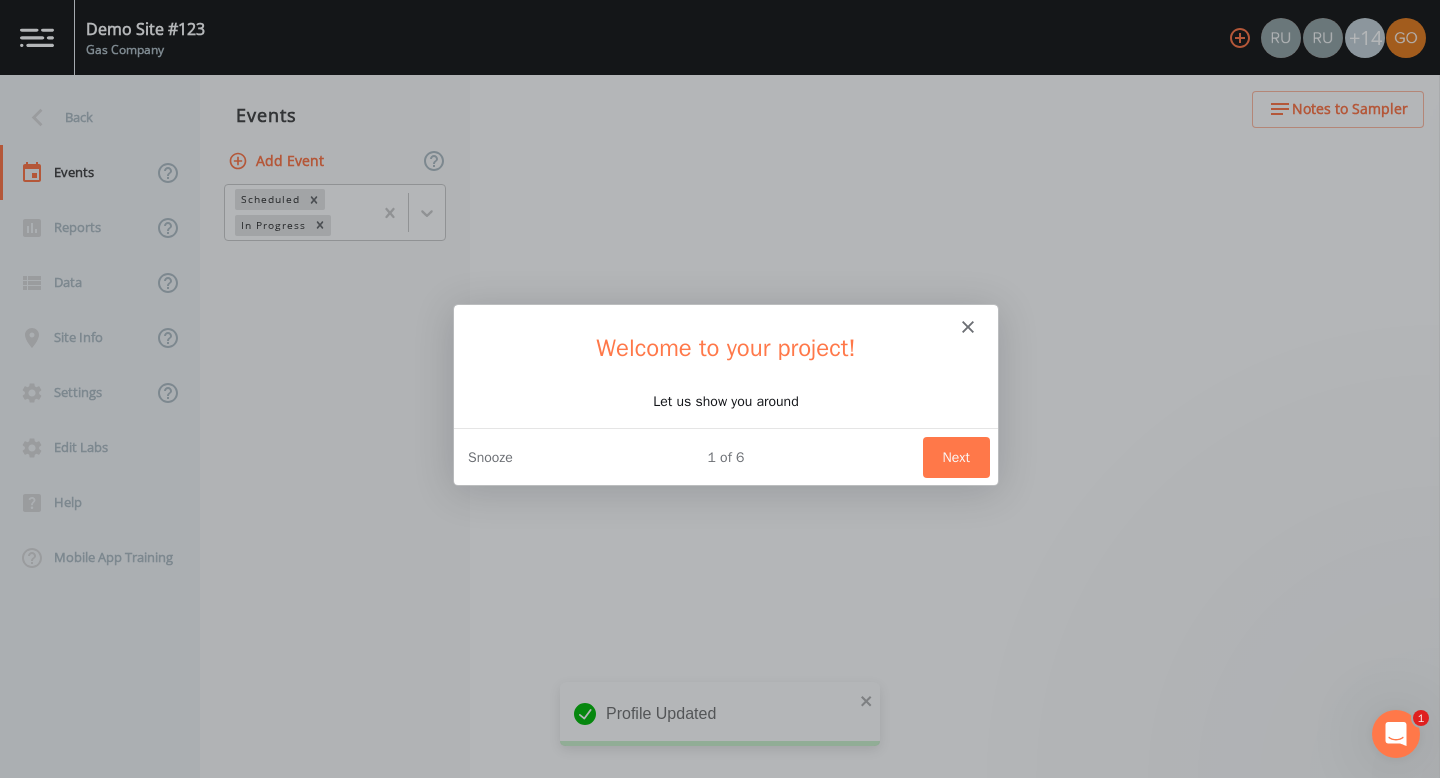 scroll, scrollTop: 0, scrollLeft: 0, axis: both 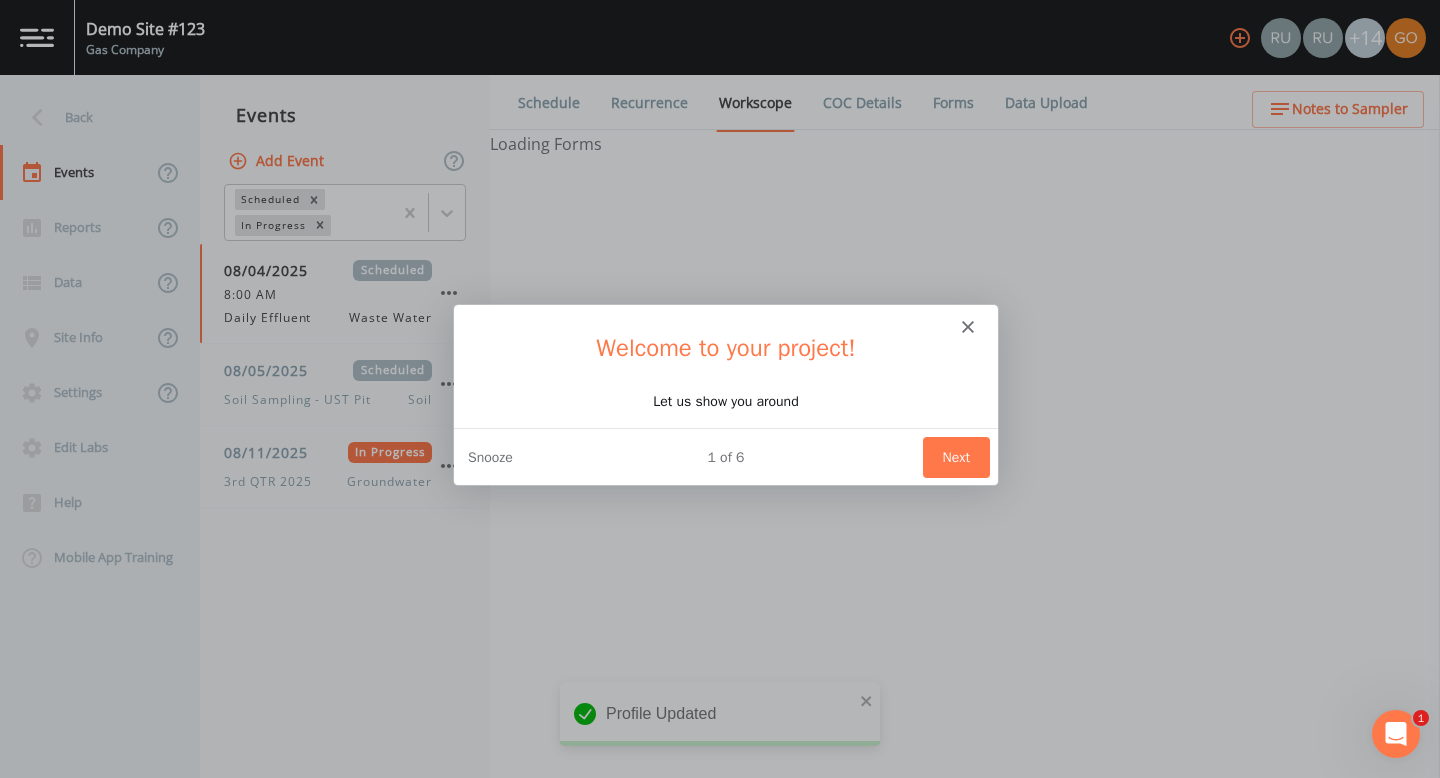 select on "092b3f94-5697-4c94-9891-da161916fdbb" 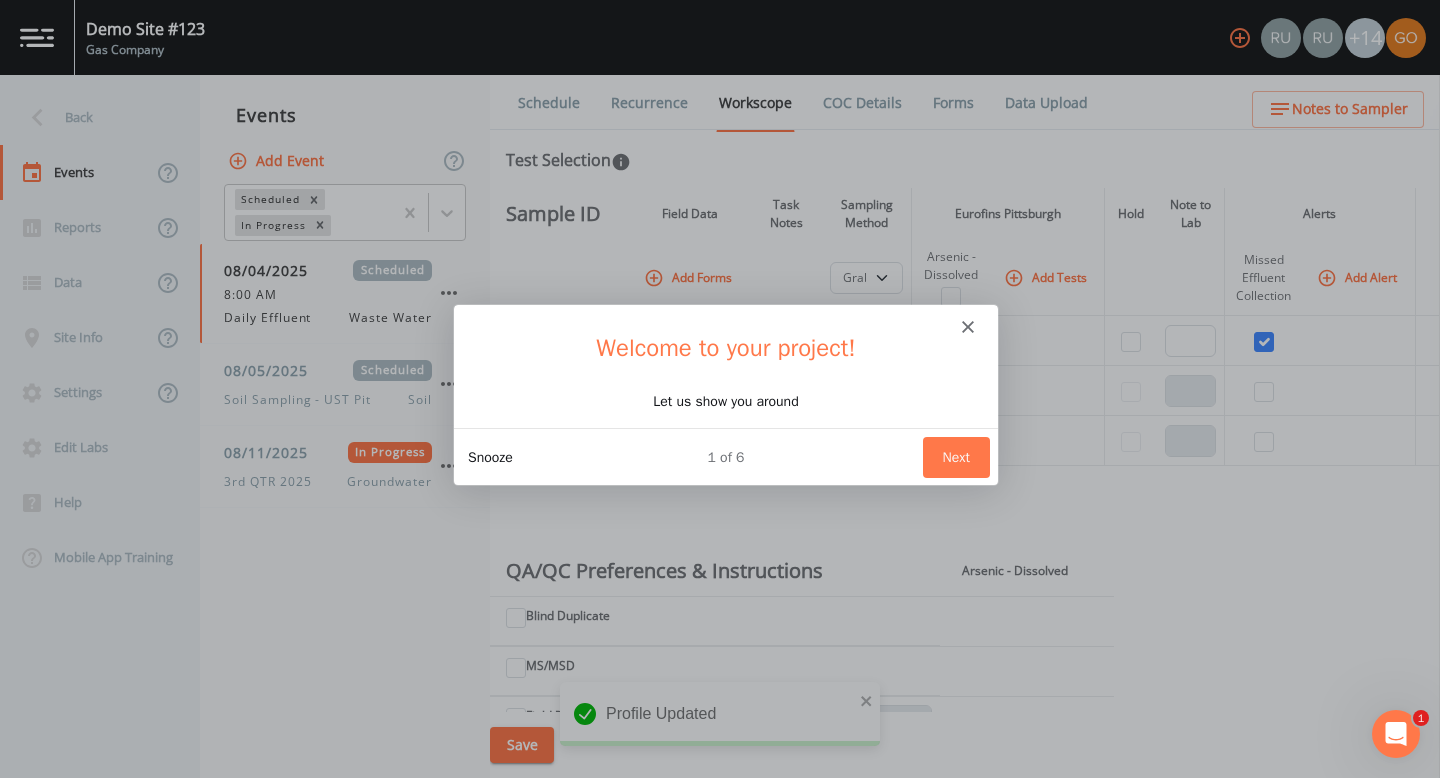click on "Snooze" at bounding box center [489, 455] 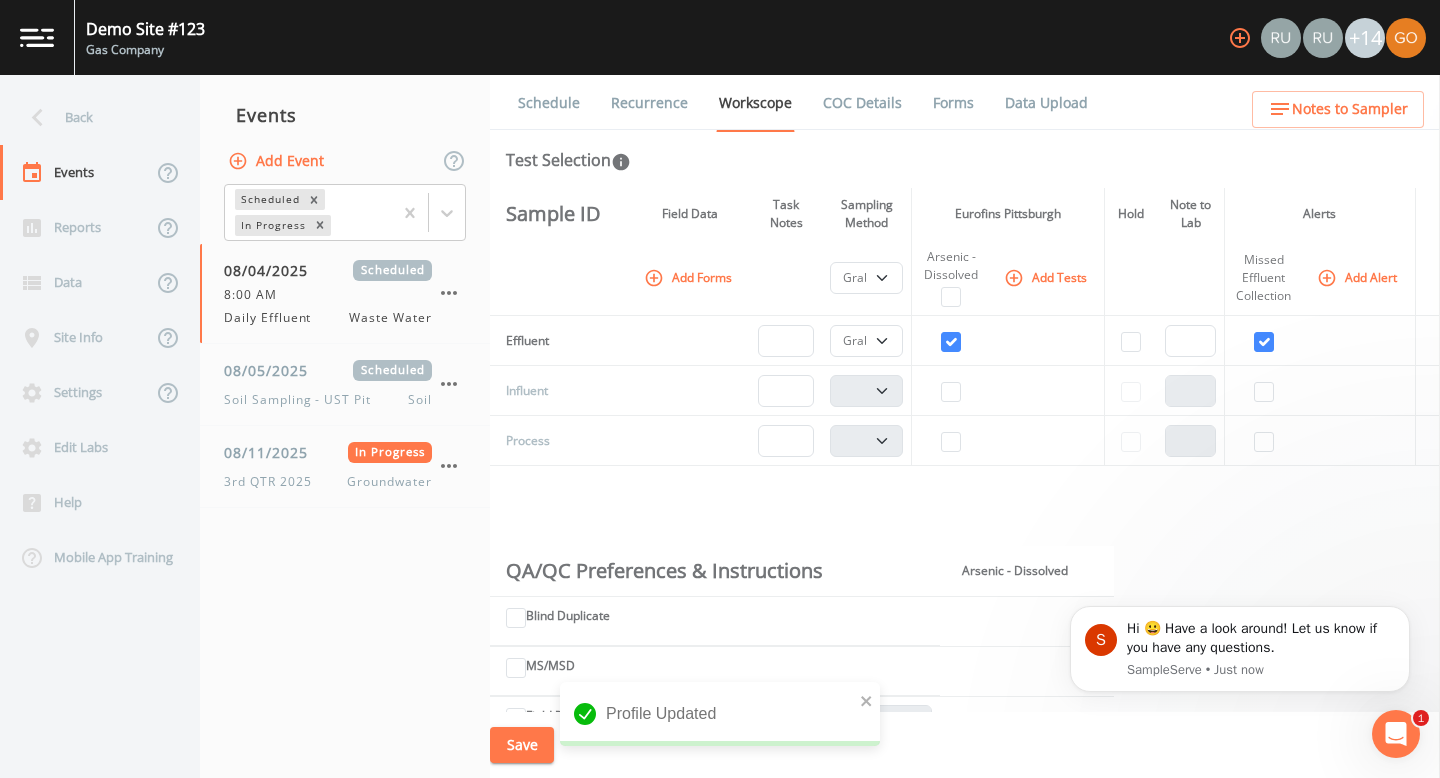 scroll, scrollTop: 0, scrollLeft: 0, axis: both 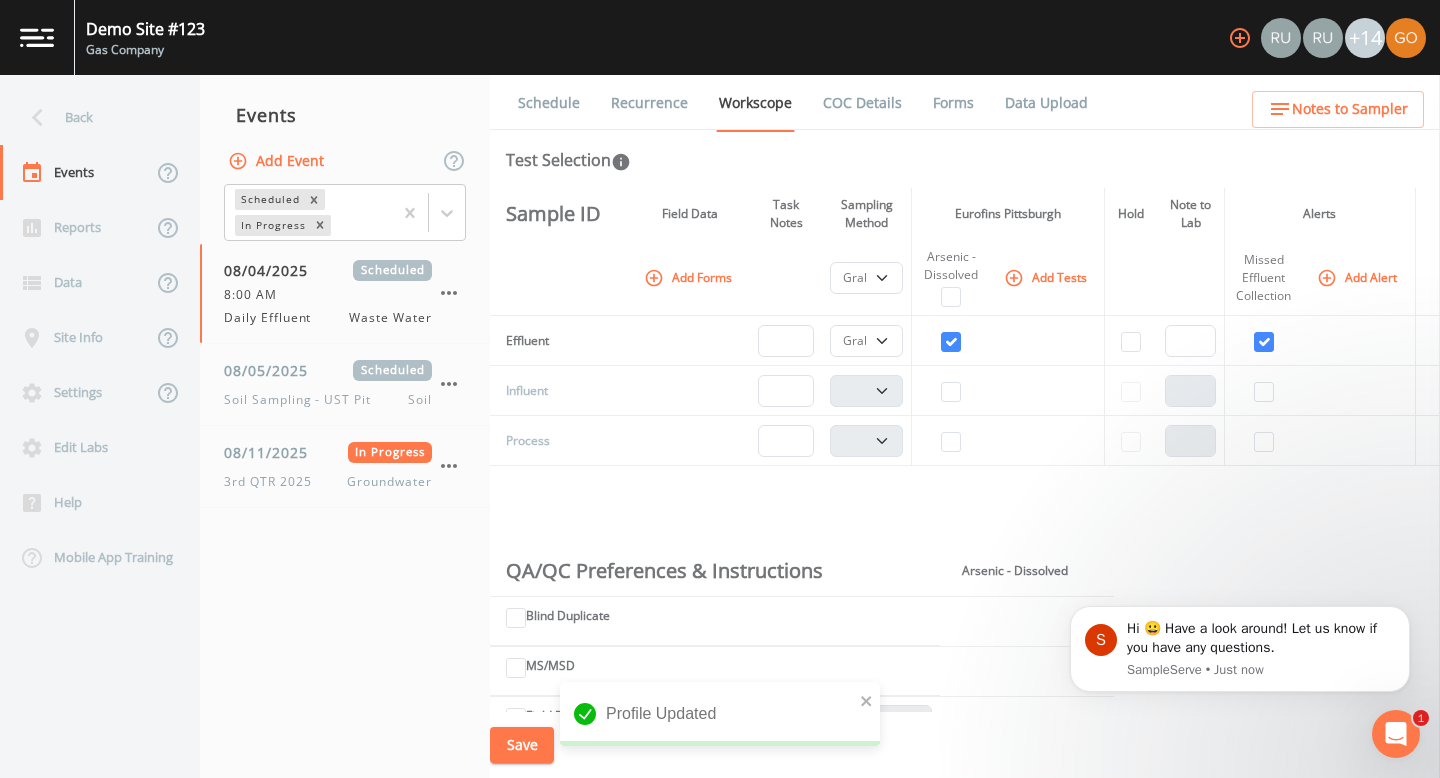 click on "Data Upload" at bounding box center [1046, 103] 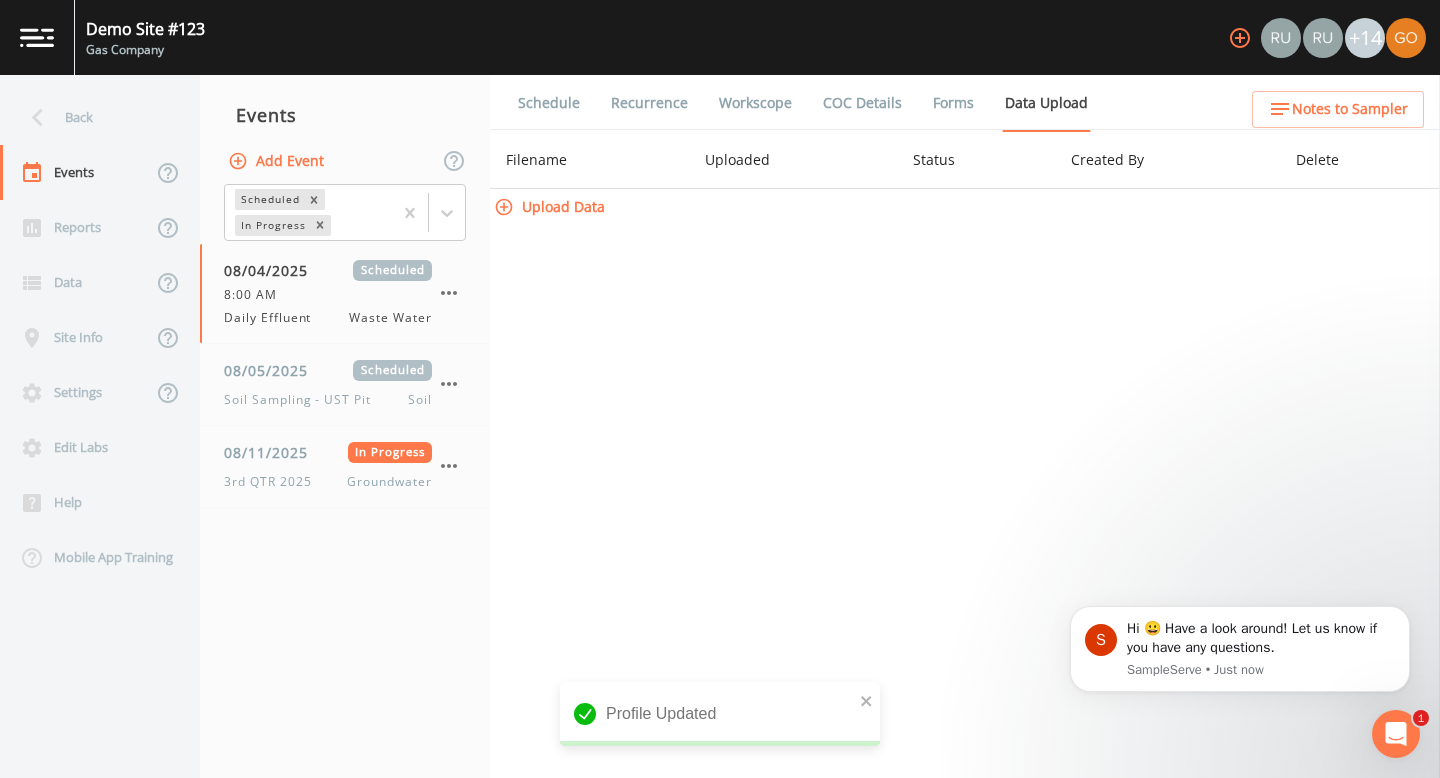 click on "Forms" at bounding box center (953, 103) 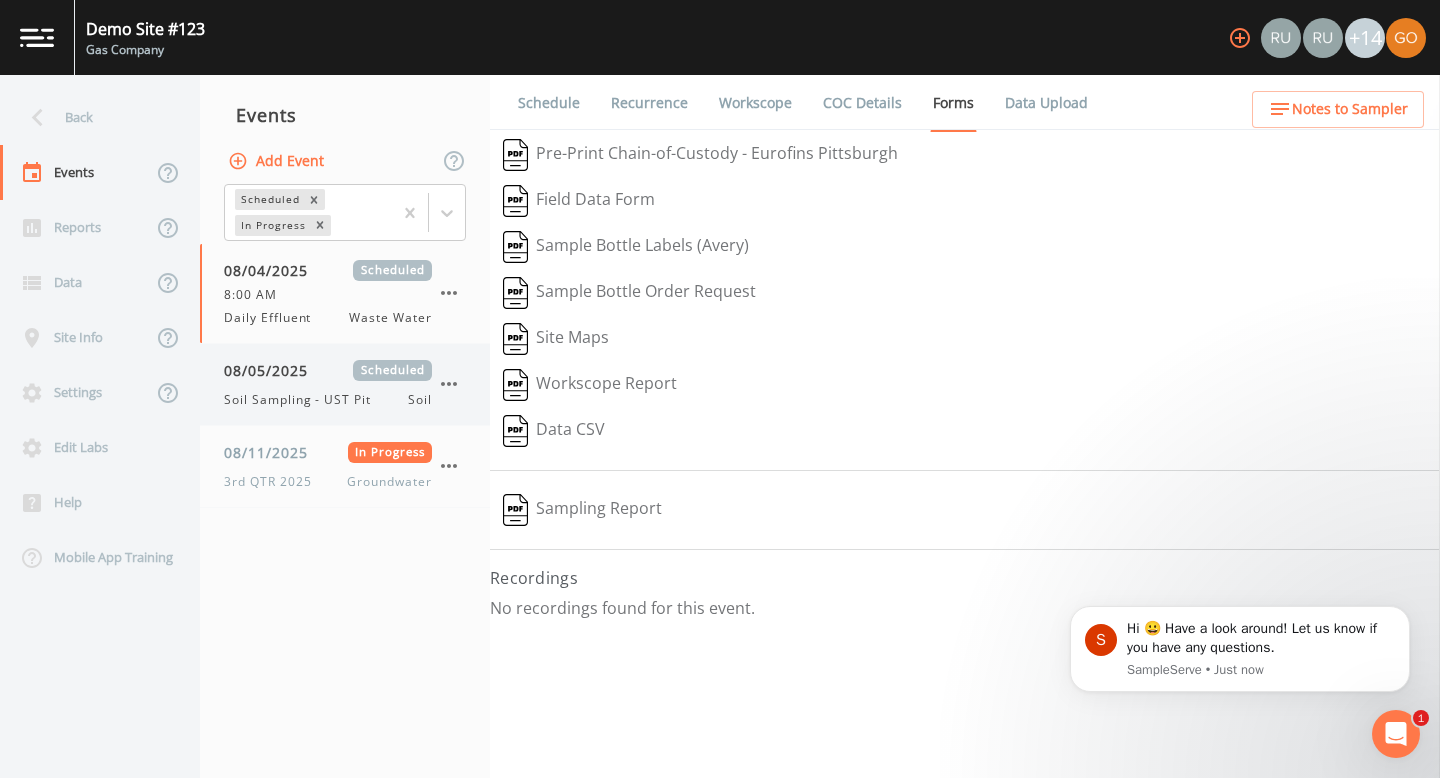 click on "Soil Sampling - UST Pit" at bounding box center [303, 400] 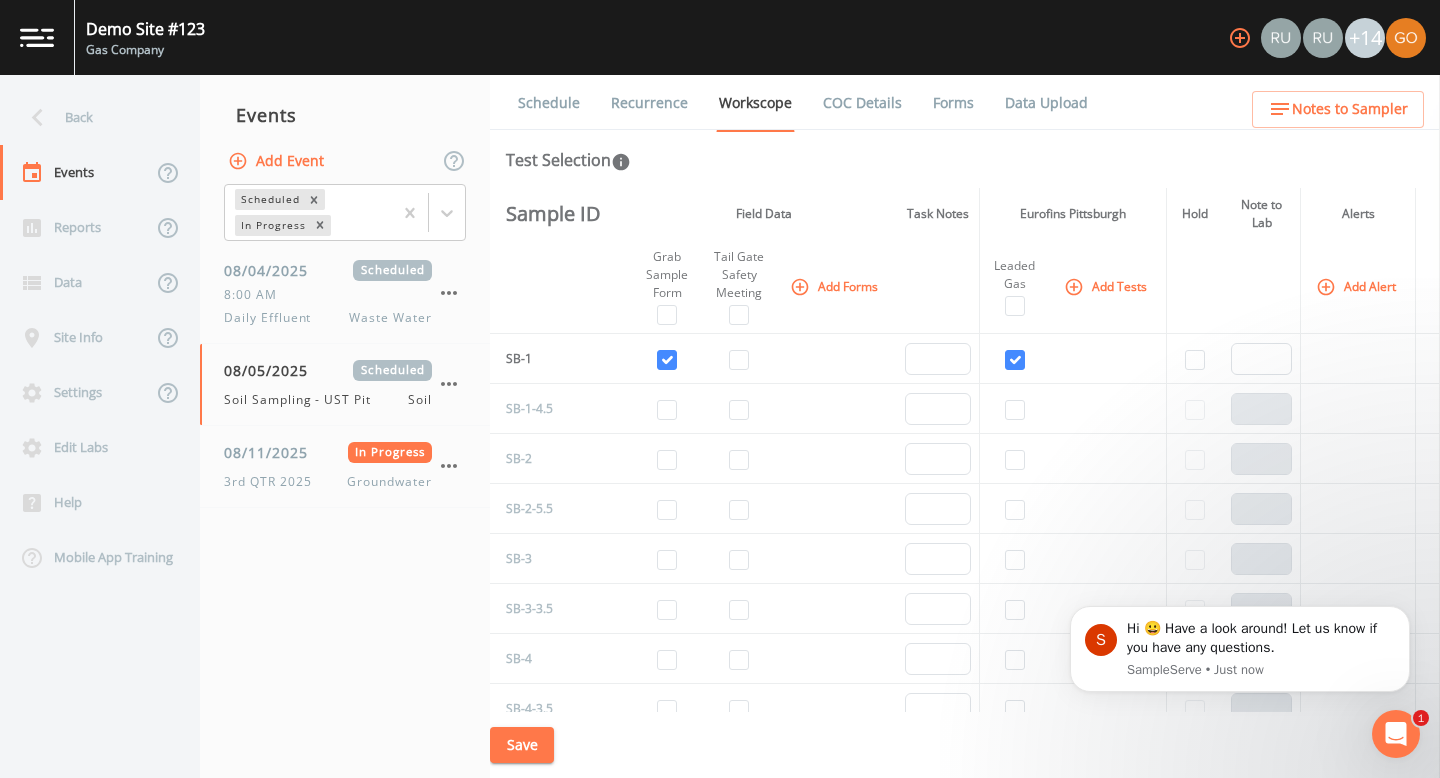 click on "Forms" at bounding box center (953, 103) 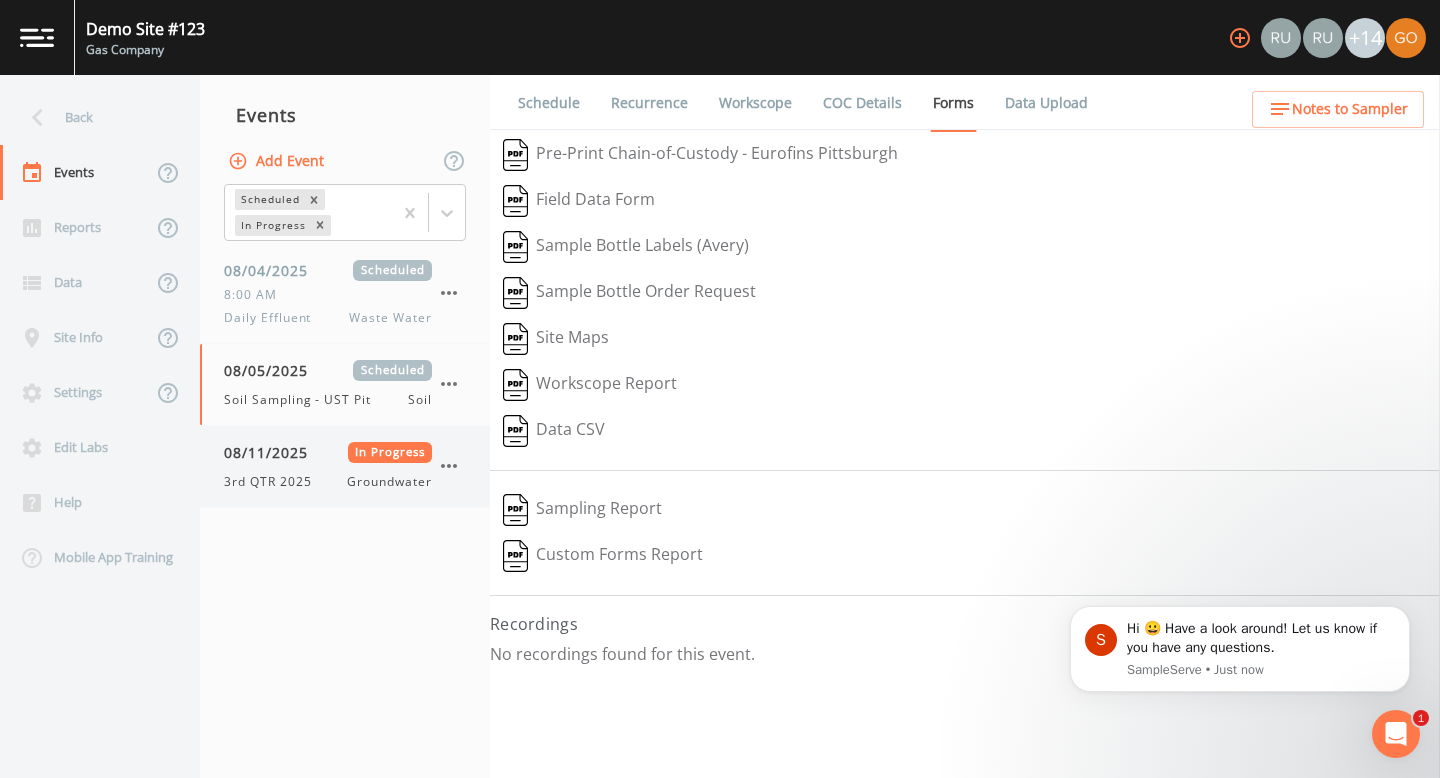 click on "3rd QTR 2025" at bounding box center (274, 482) 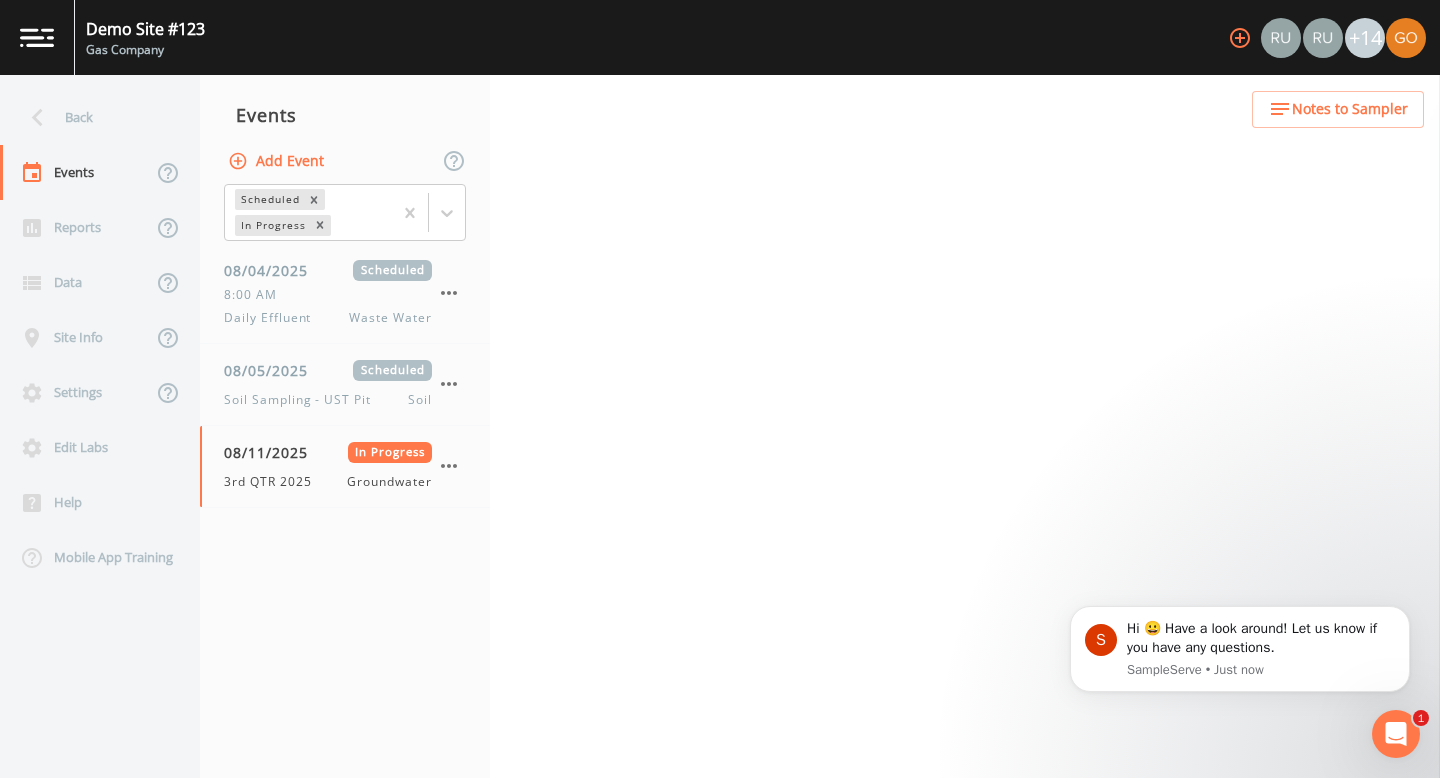 select on "4f082be6-97a7-4f70-a81f-c26a4e896ad7" 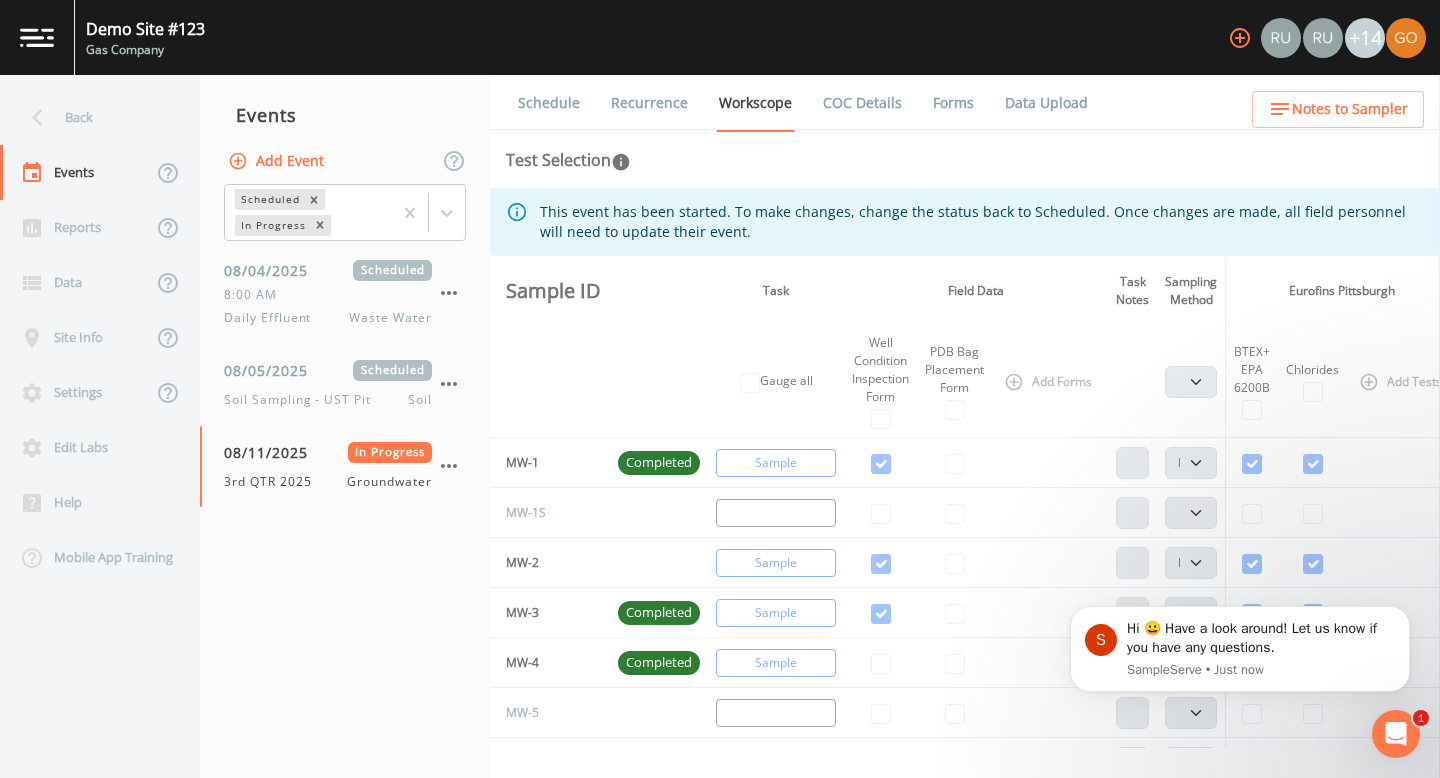 click on "Forms" at bounding box center [953, 103] 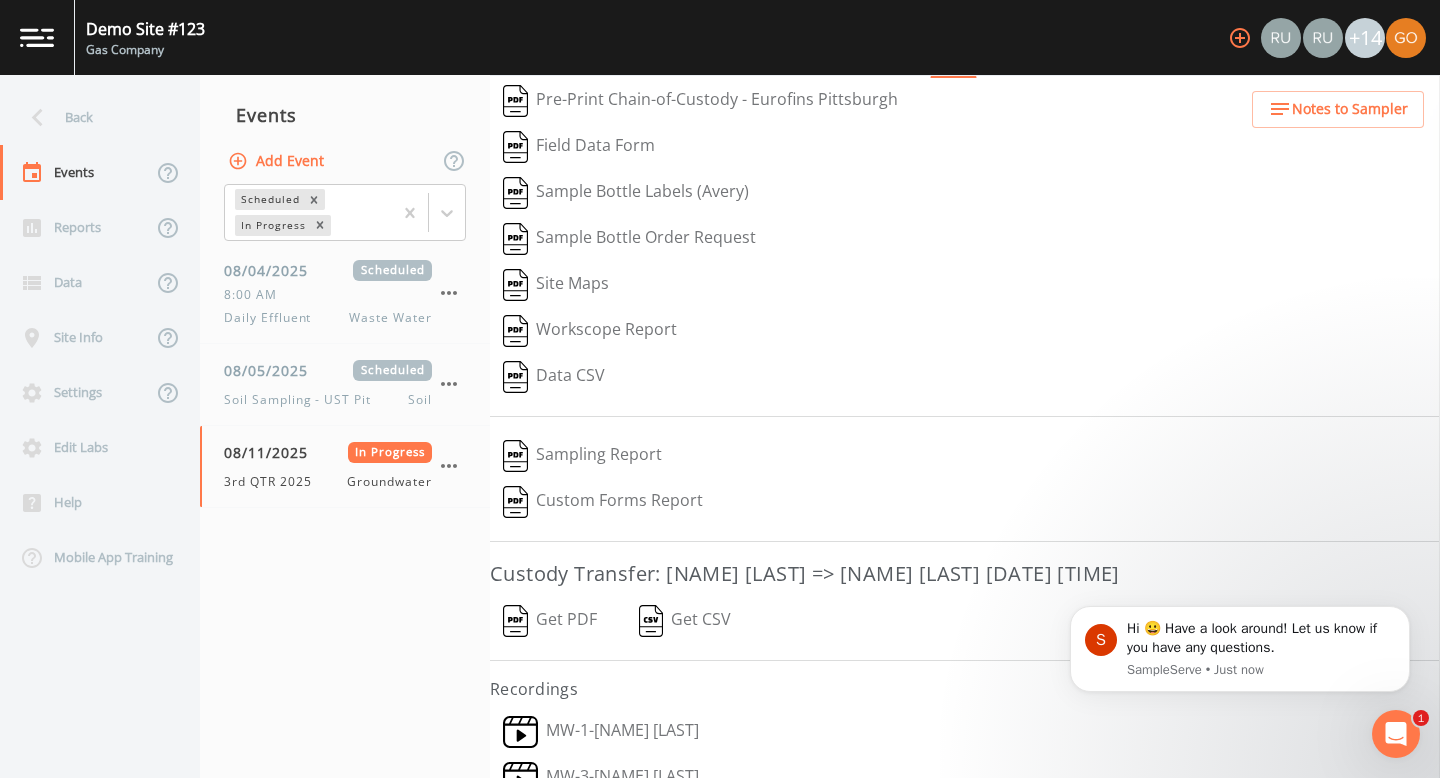 scroll, scrollTop: 77, scrollLeft: 0, axis: vertical 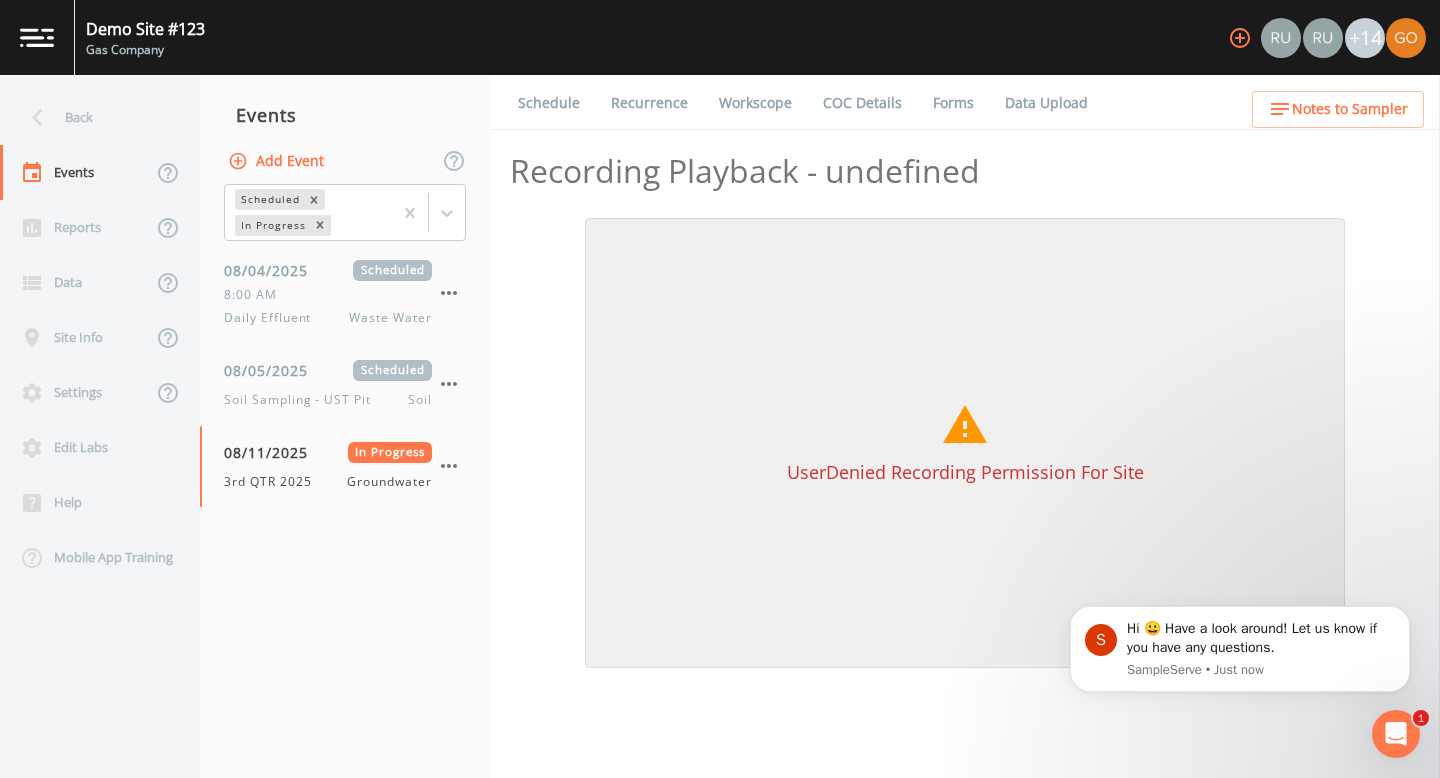 select on "1" 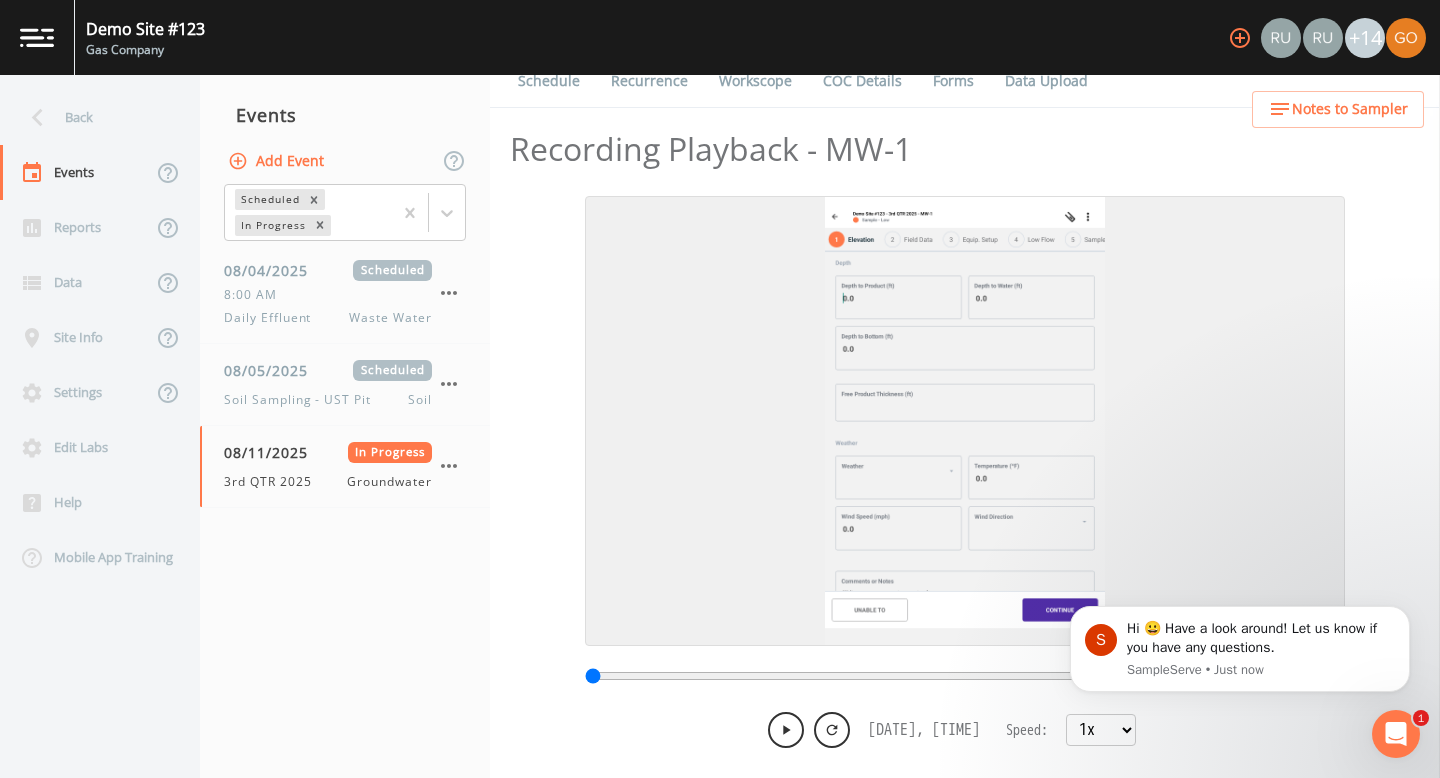 scroll, scrollTop: 34, scrollLeft: 0, axis: vertical 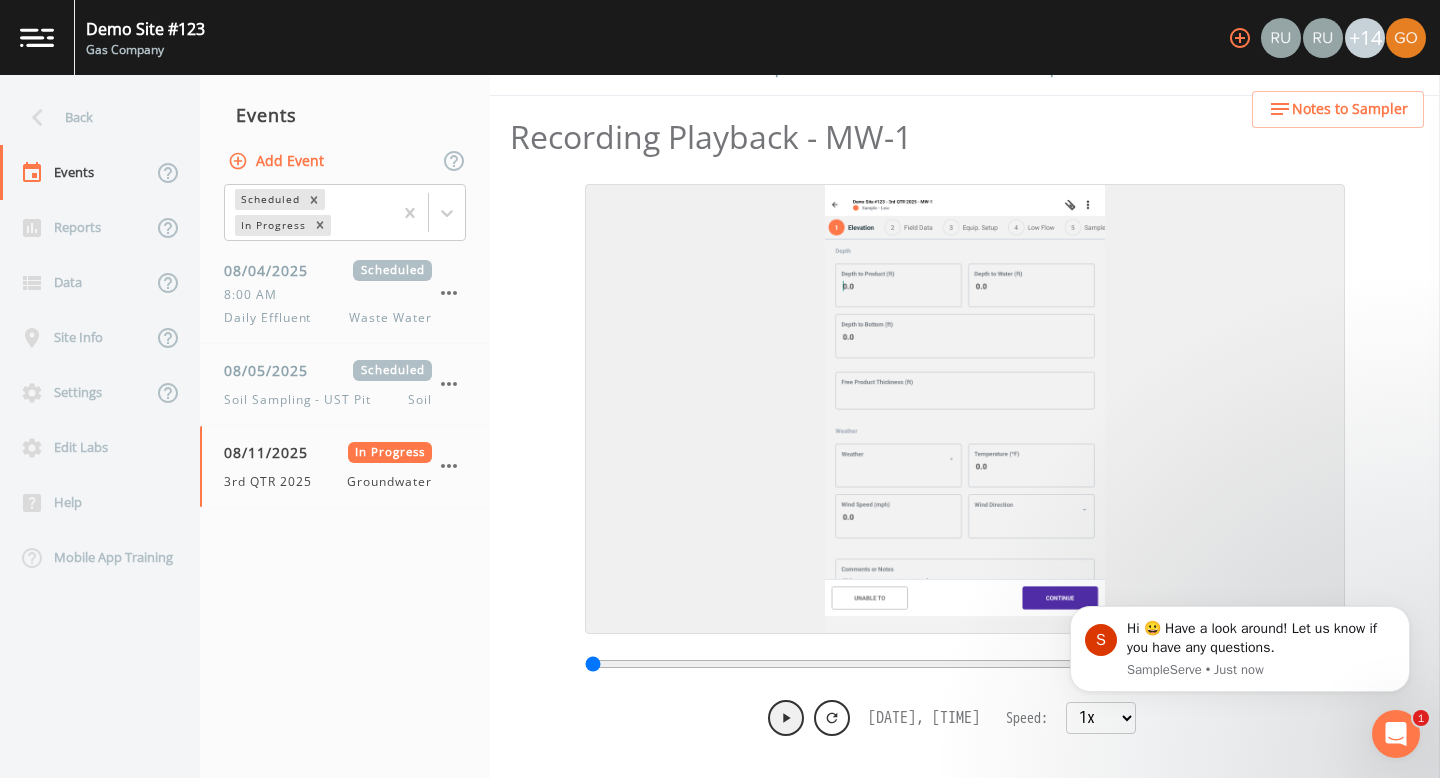 click 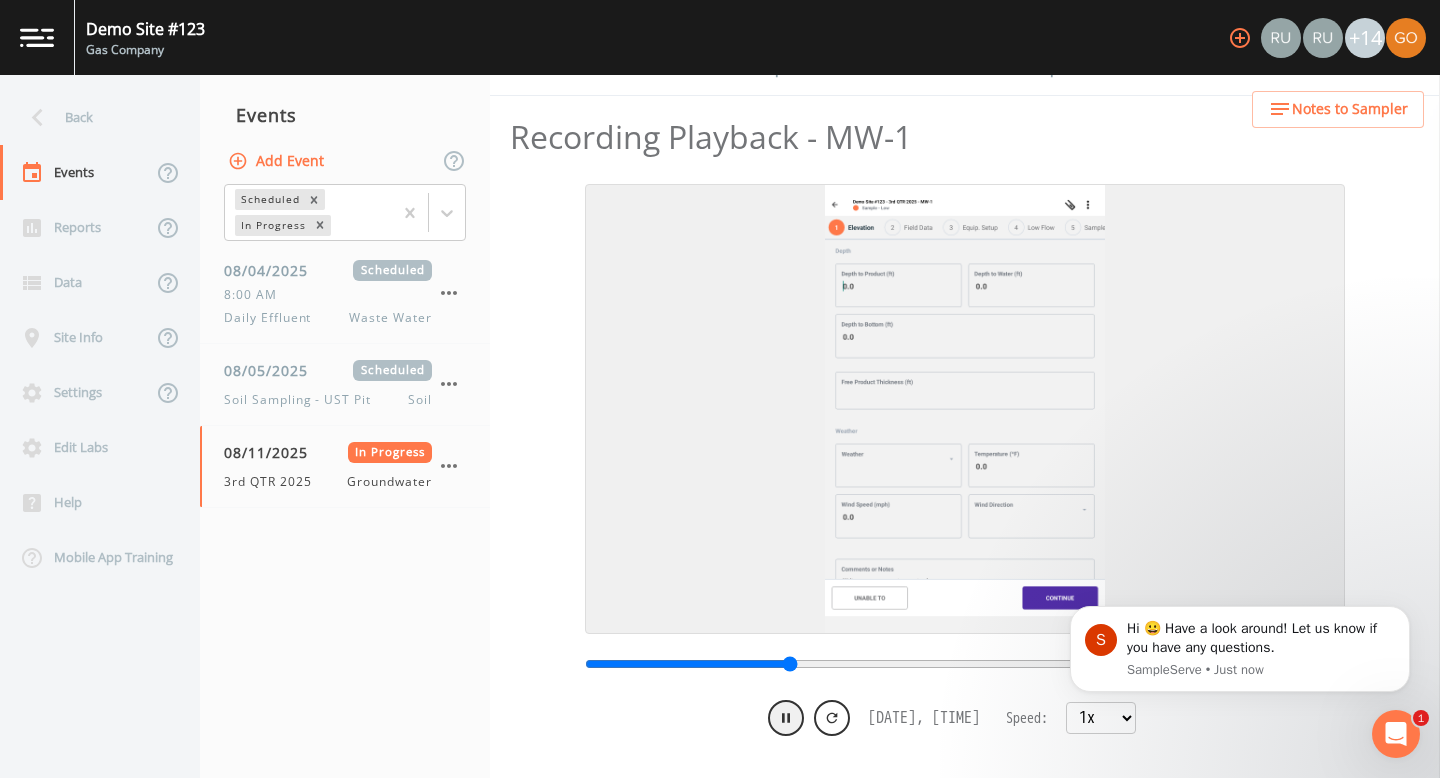 click at bounding box center (965, 664) 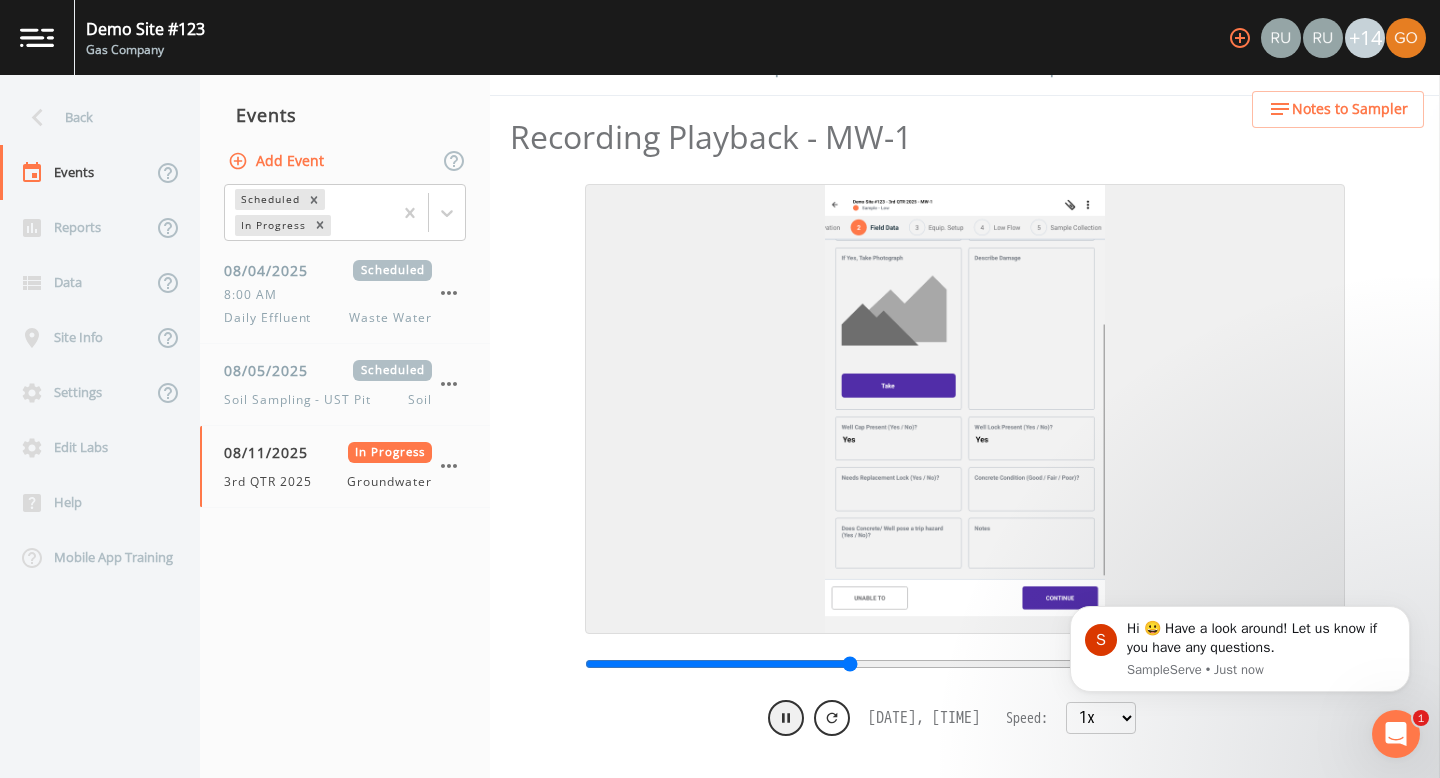 click at bounding box center [965, 664] 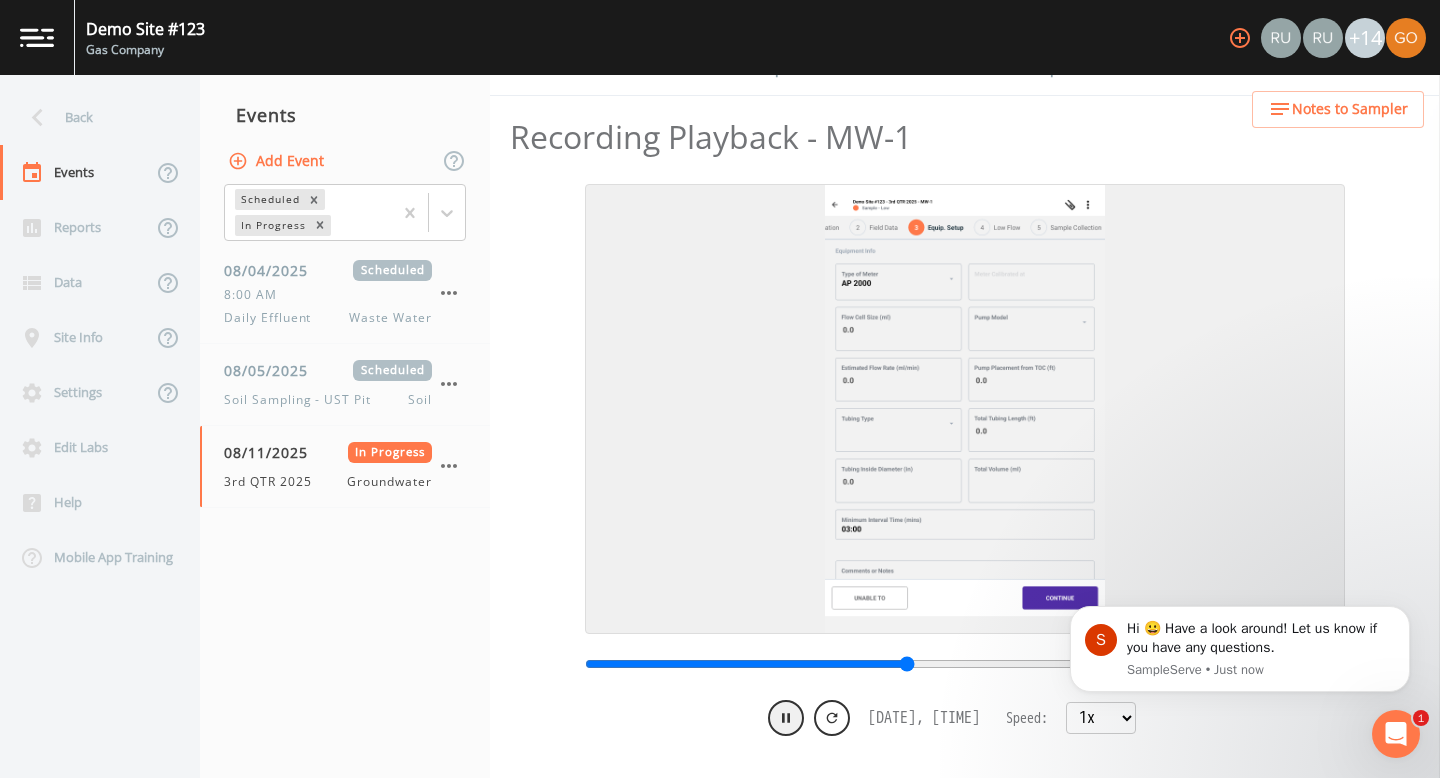 click at bounding box center [965, 664] 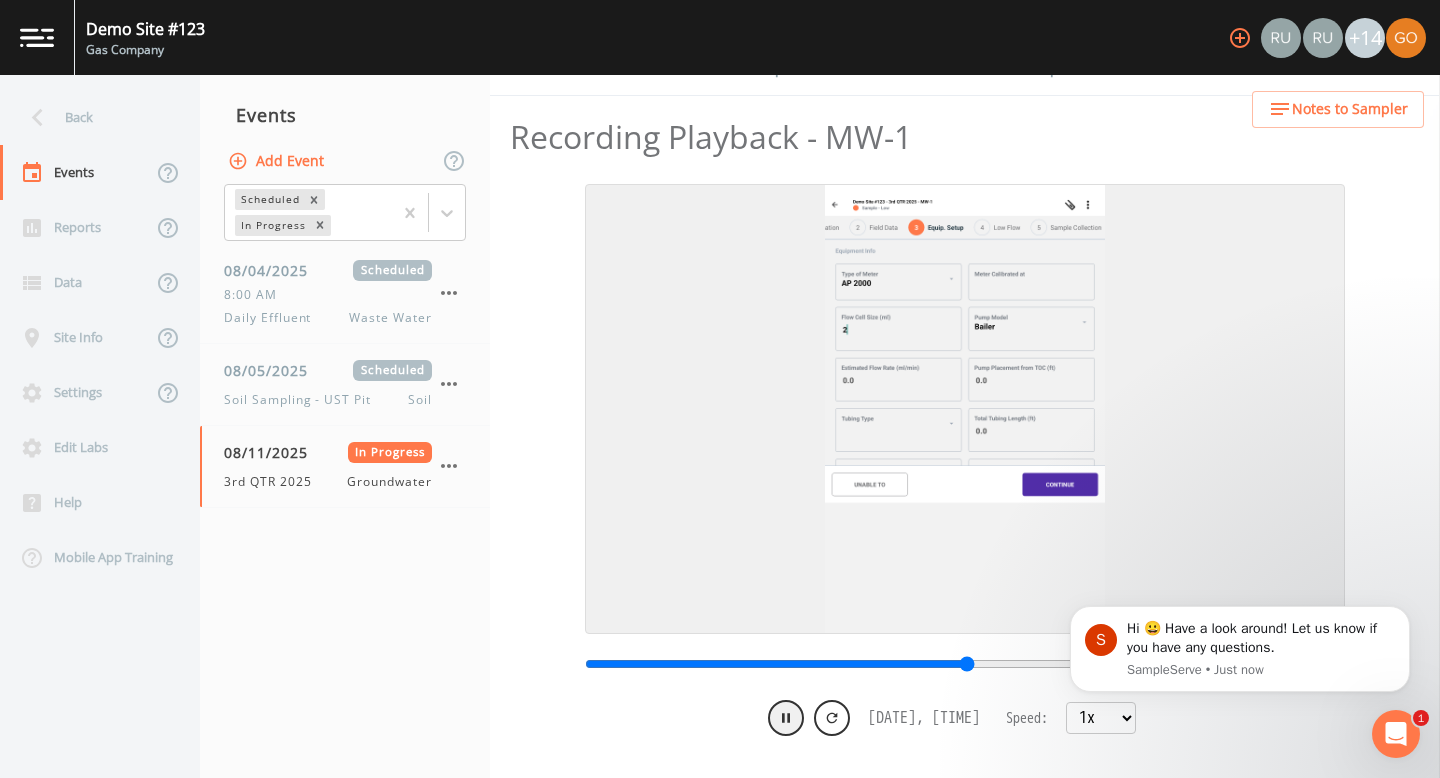 drag, startPoint x: 962, startPoint y: 666, endPoint x: 977, endPoint y: 664, distance: 15.132746 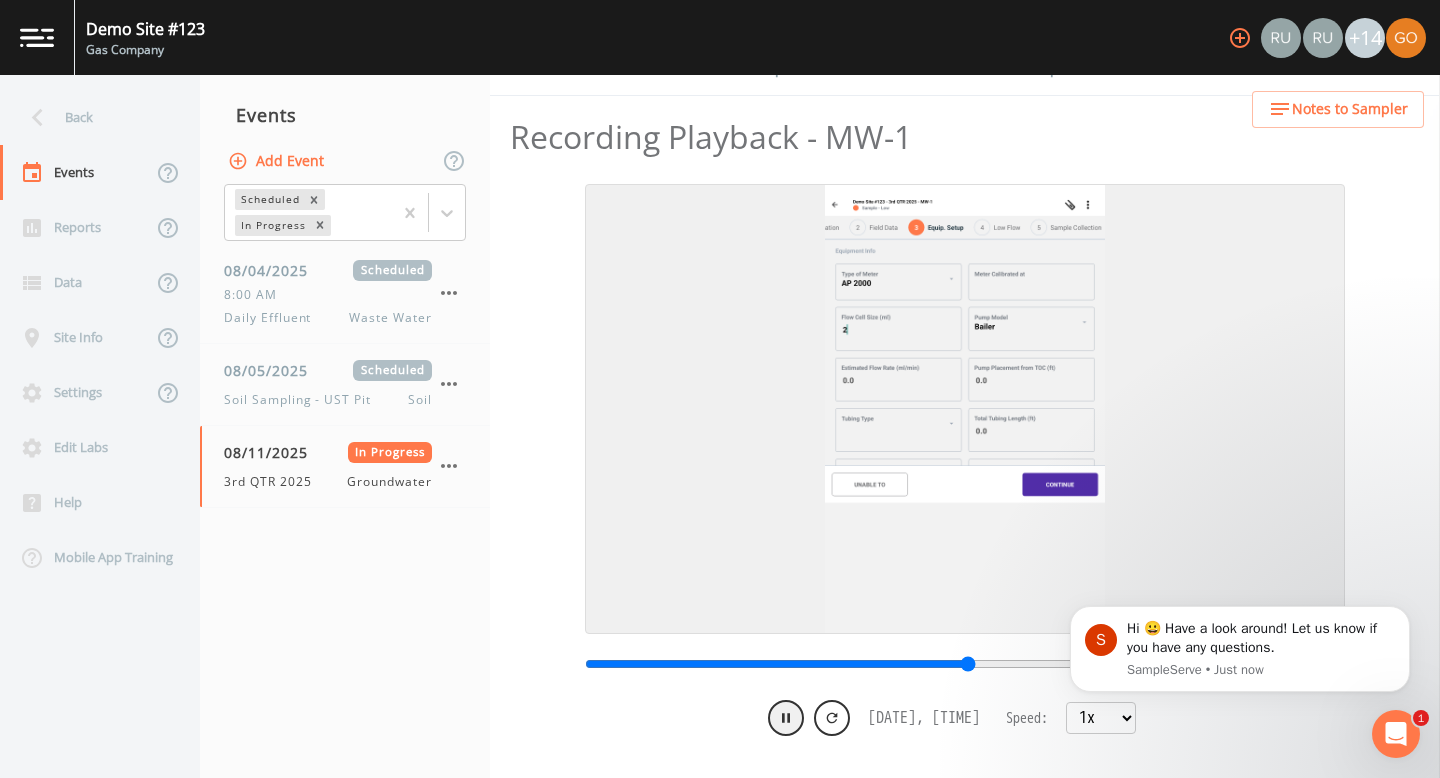click at bounding box center [965, 664] 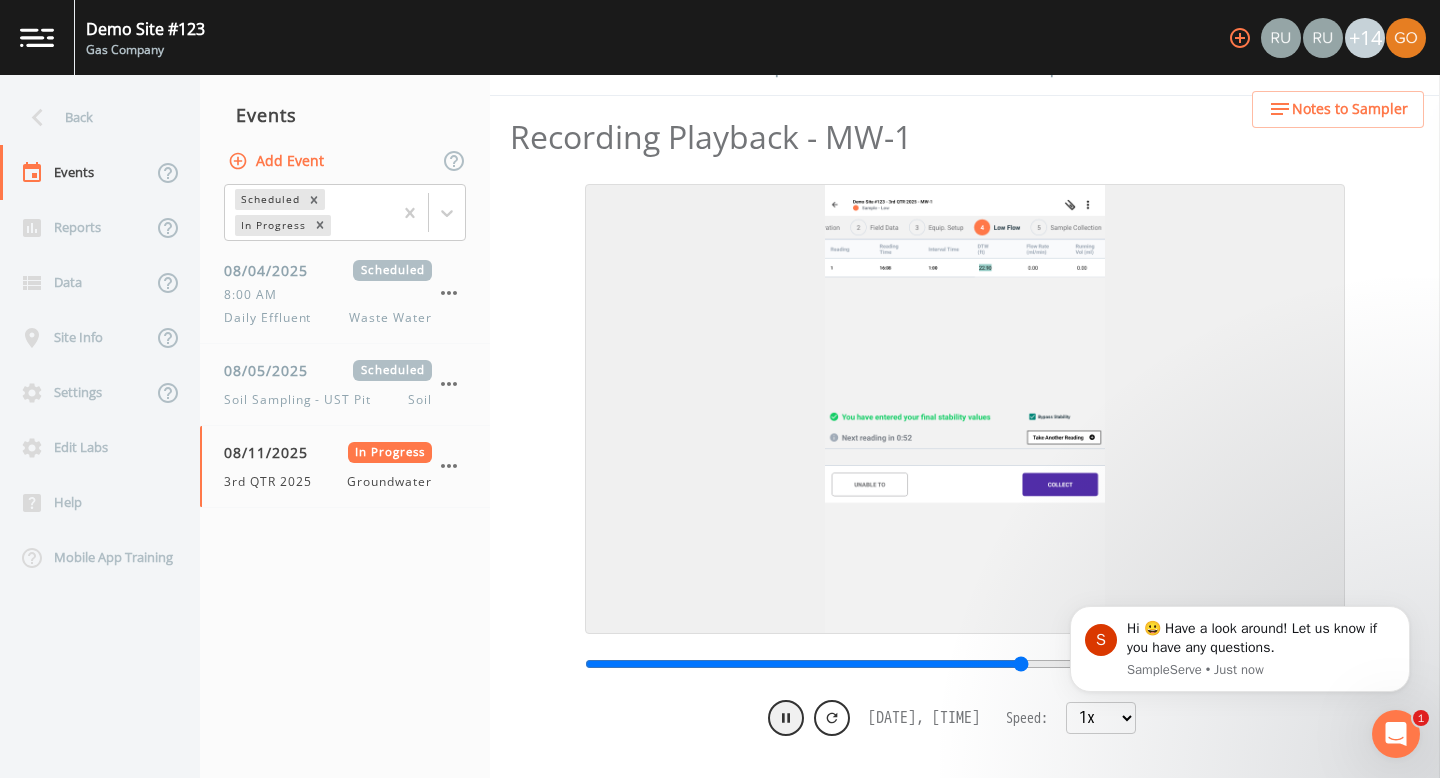 click at bounding box center (965, 664) 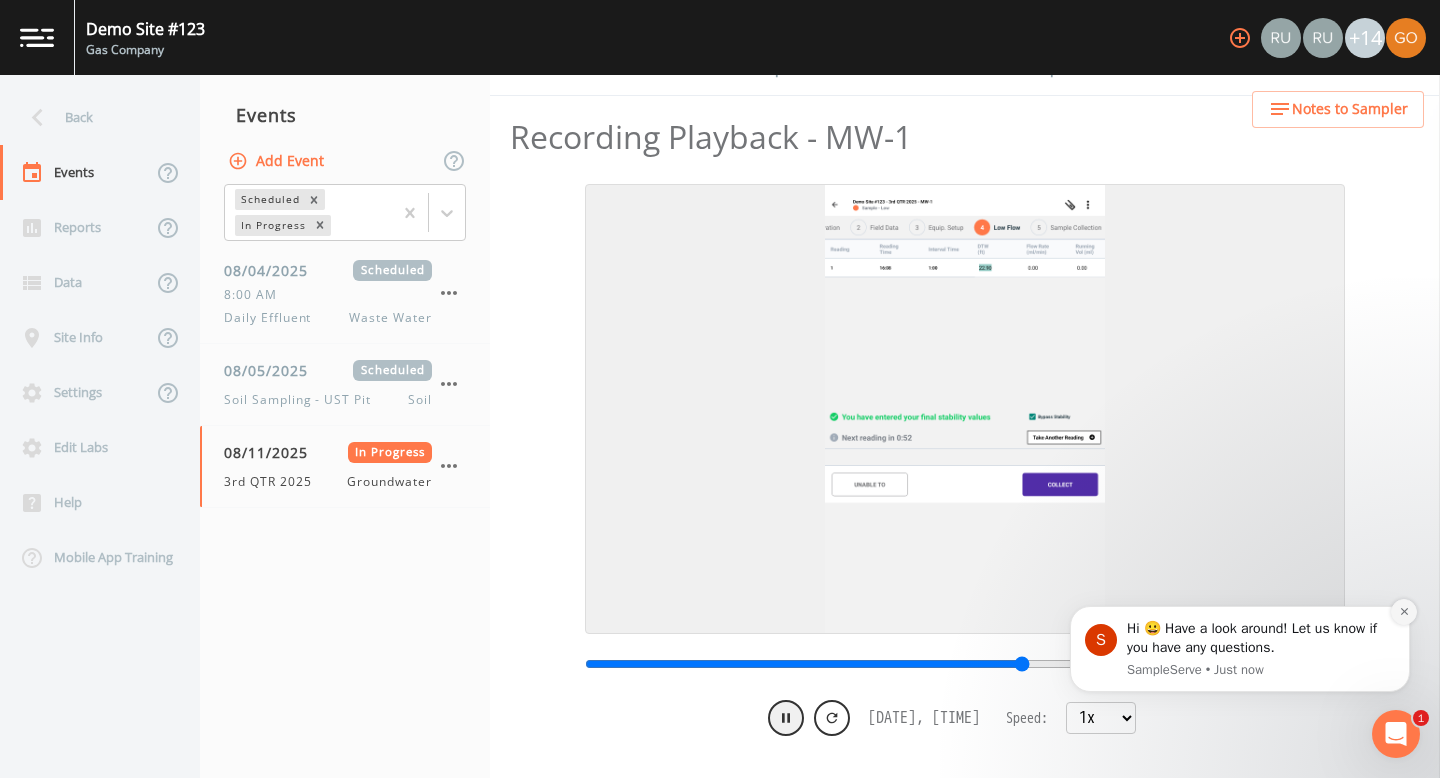 click 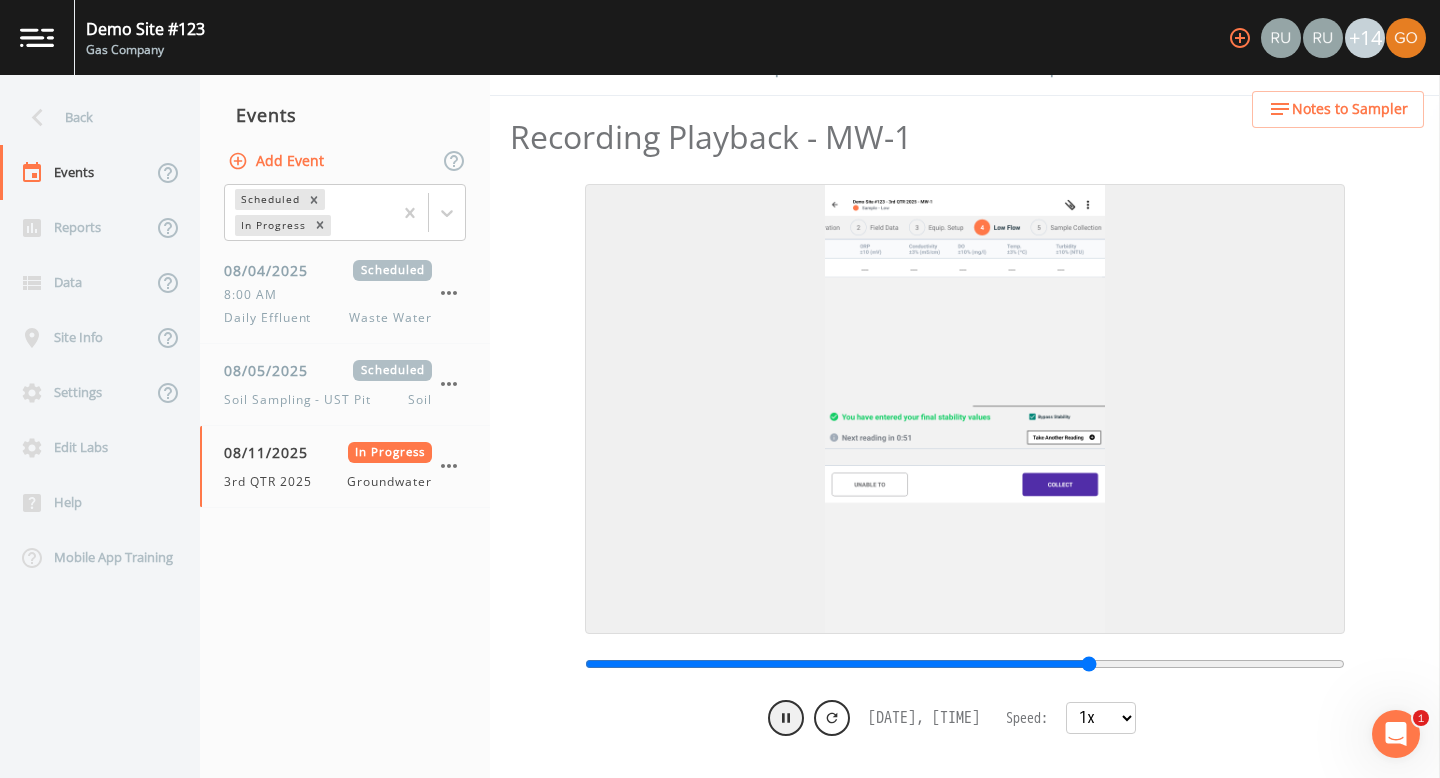 click at bounding box center [965, 664] 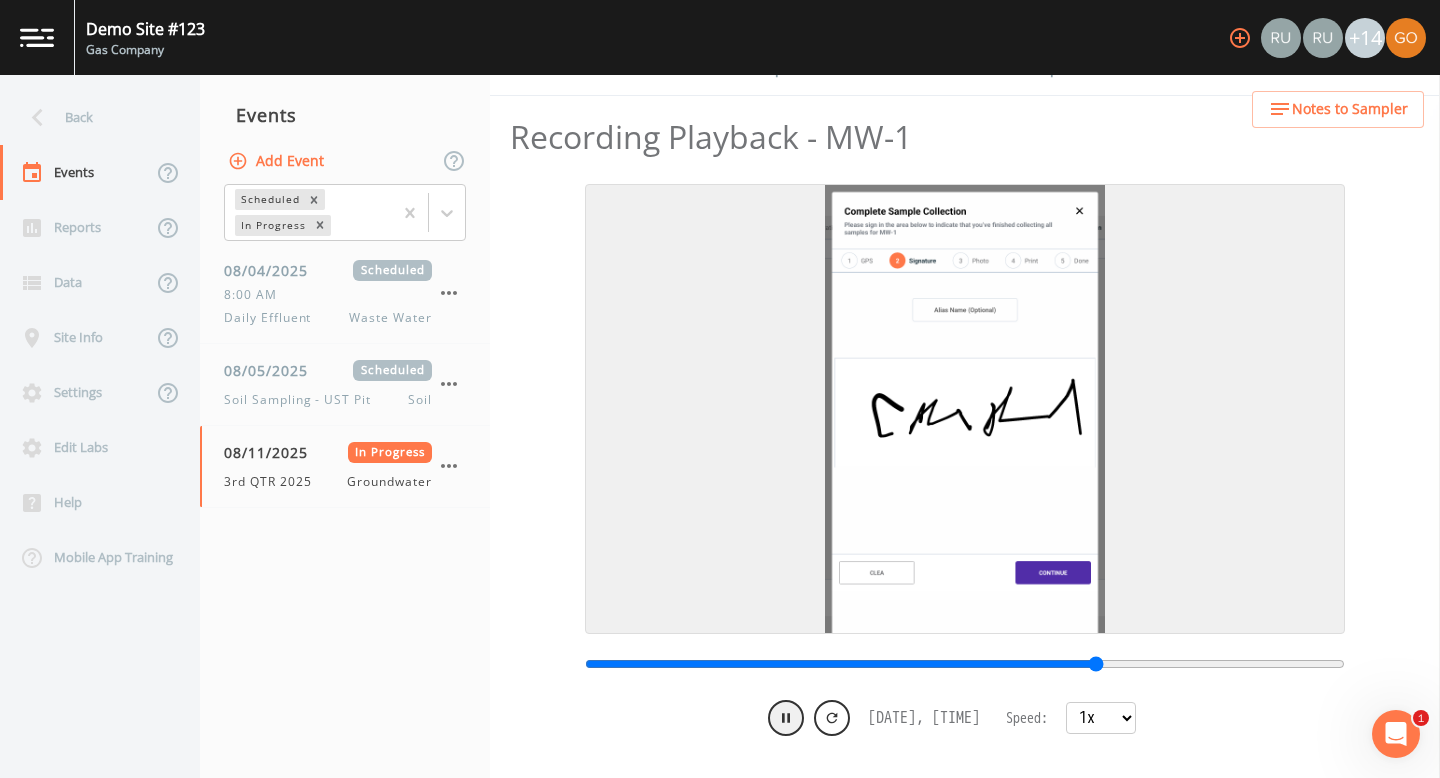 click 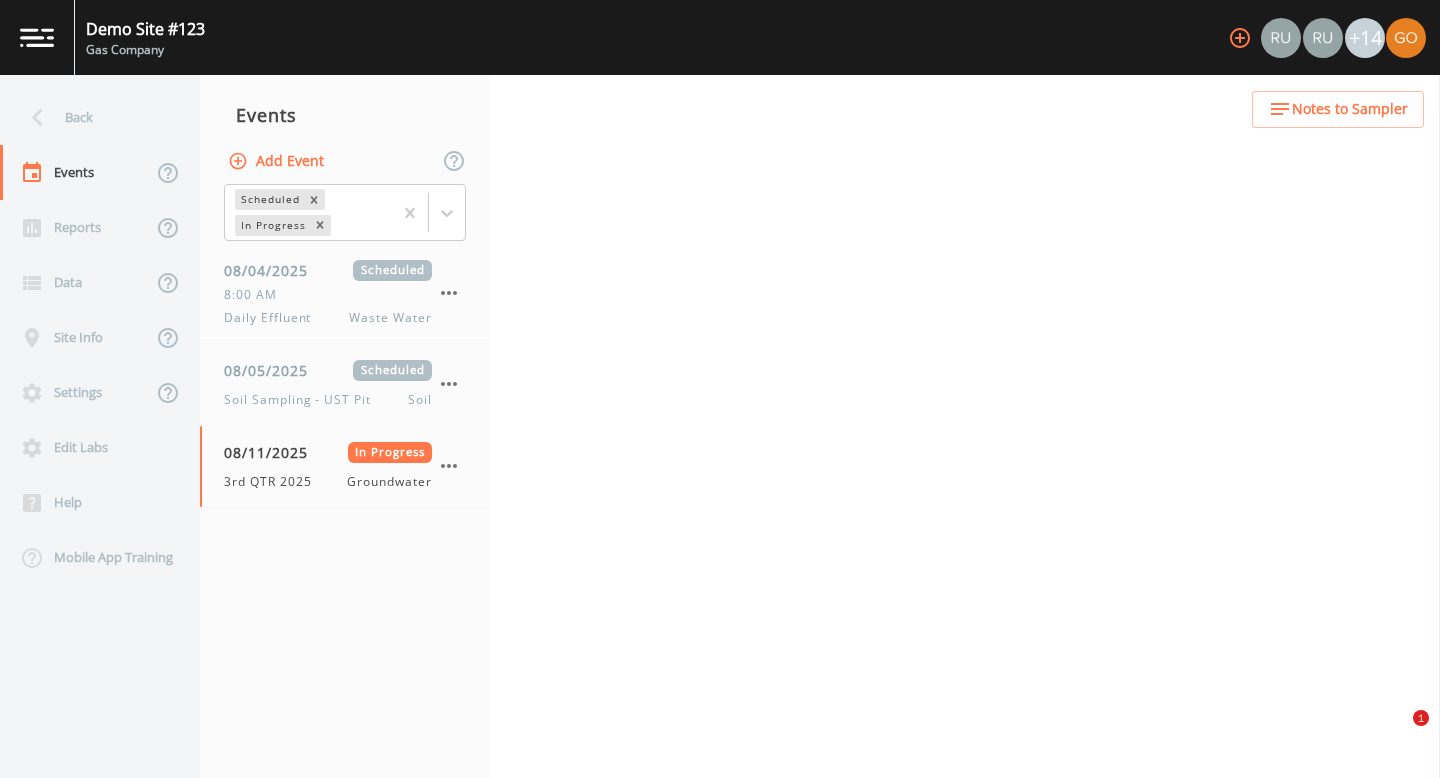 select on "1" 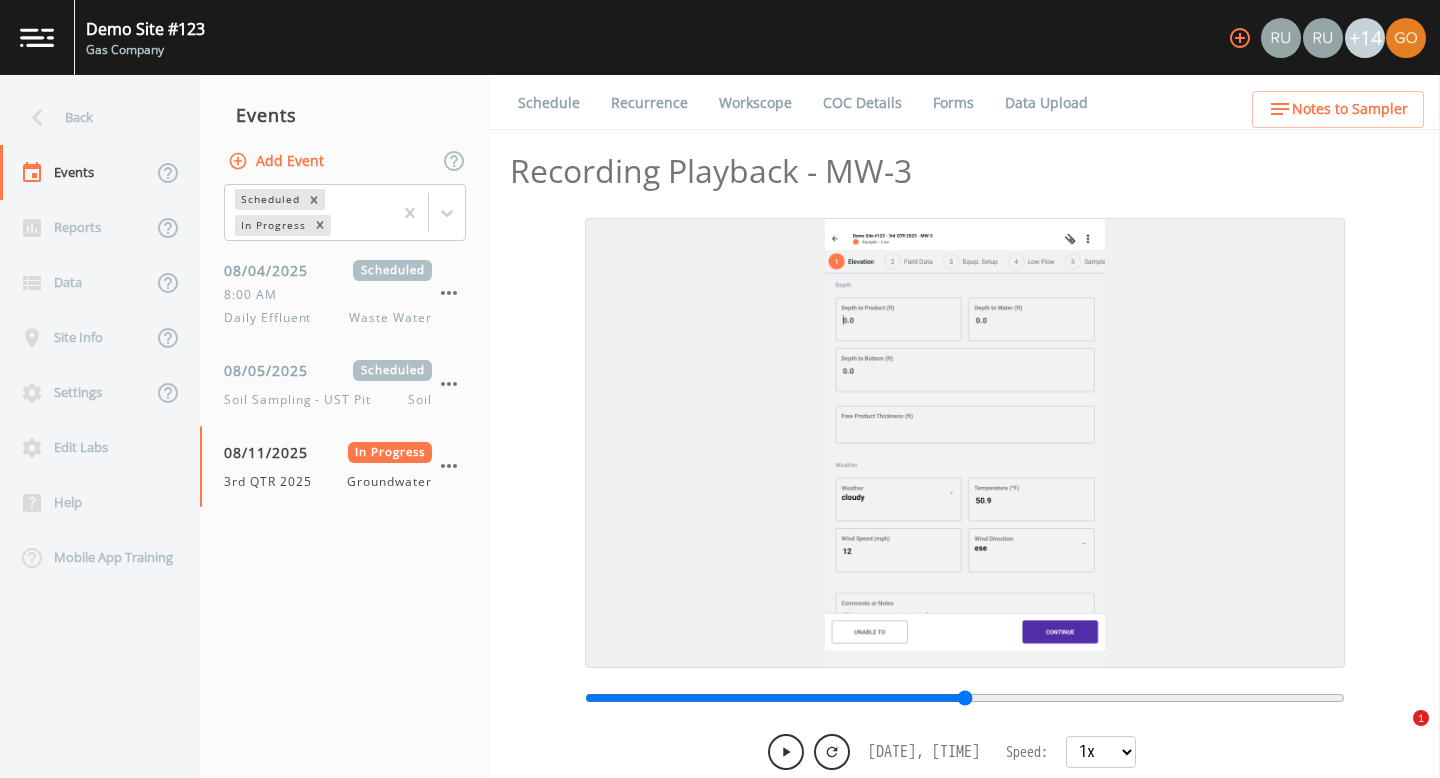 scroll, scrollTop: 0, scrollLeft: 0, axis: both 